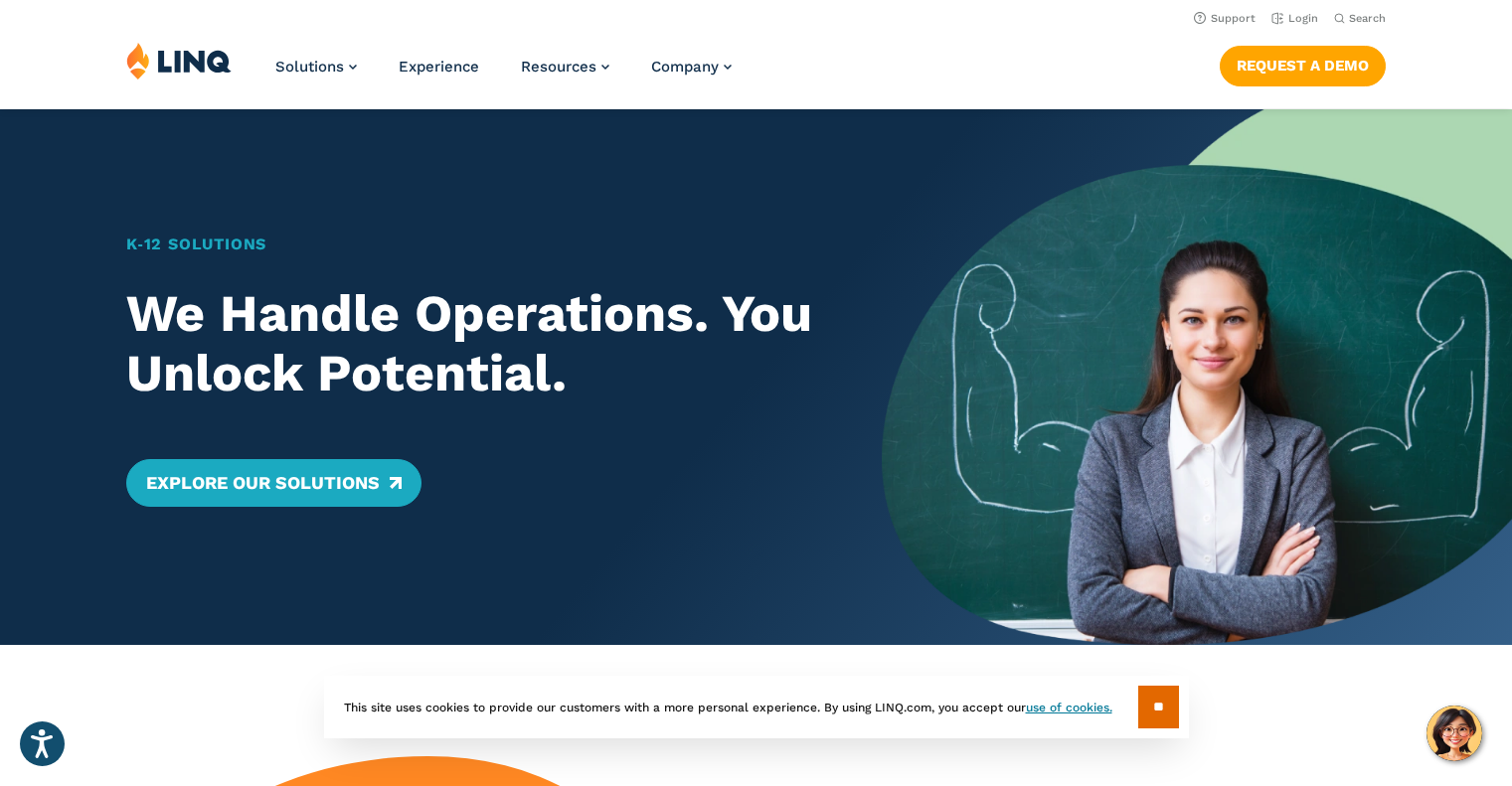 scroll, scrollTop: 0, scrollLeft: 0, axis: both 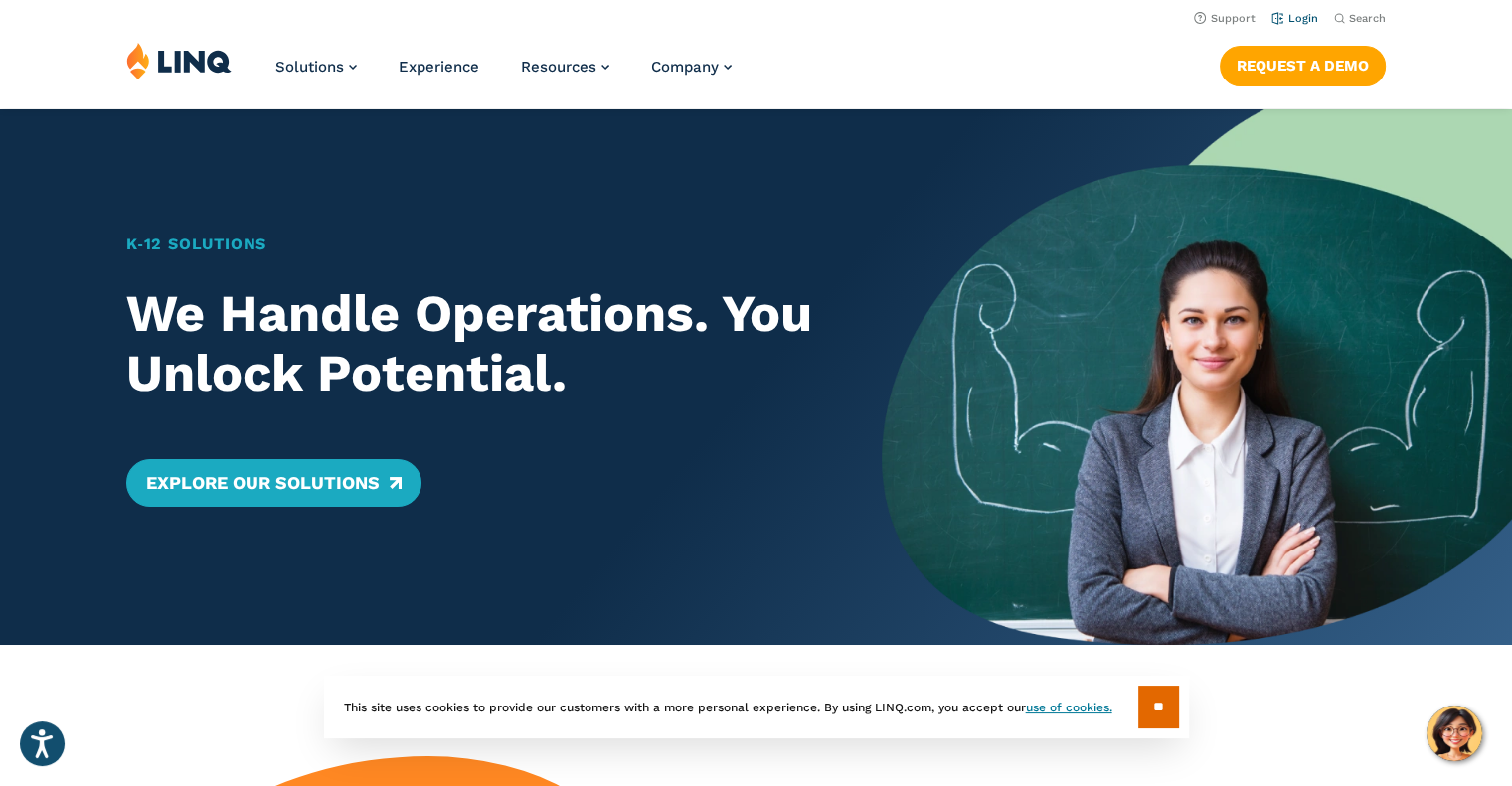 click on "Login" at bounding box center [1294, 18] 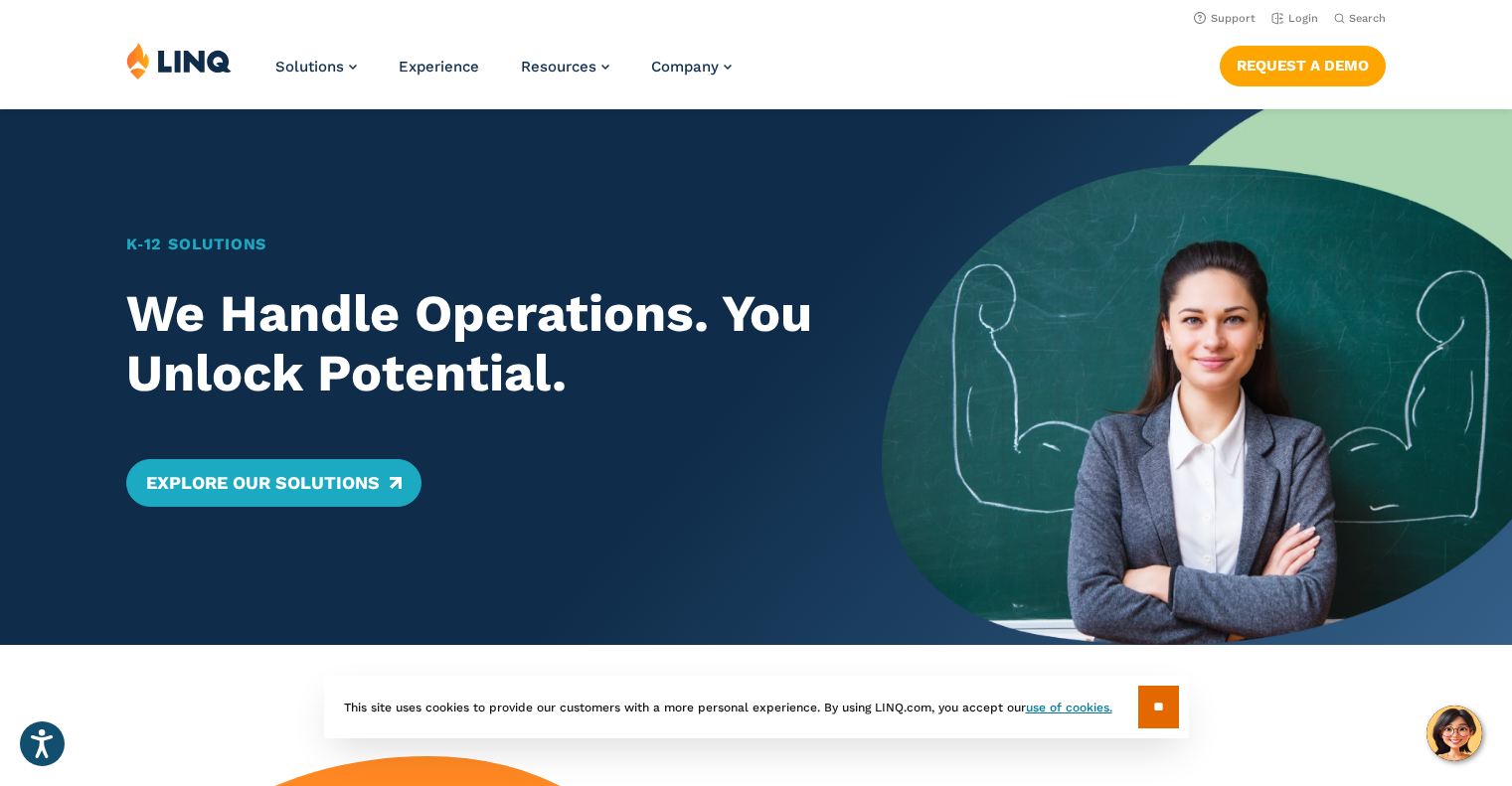 scroll, scrollTop: 0, scrollLeft: 0, axis: both 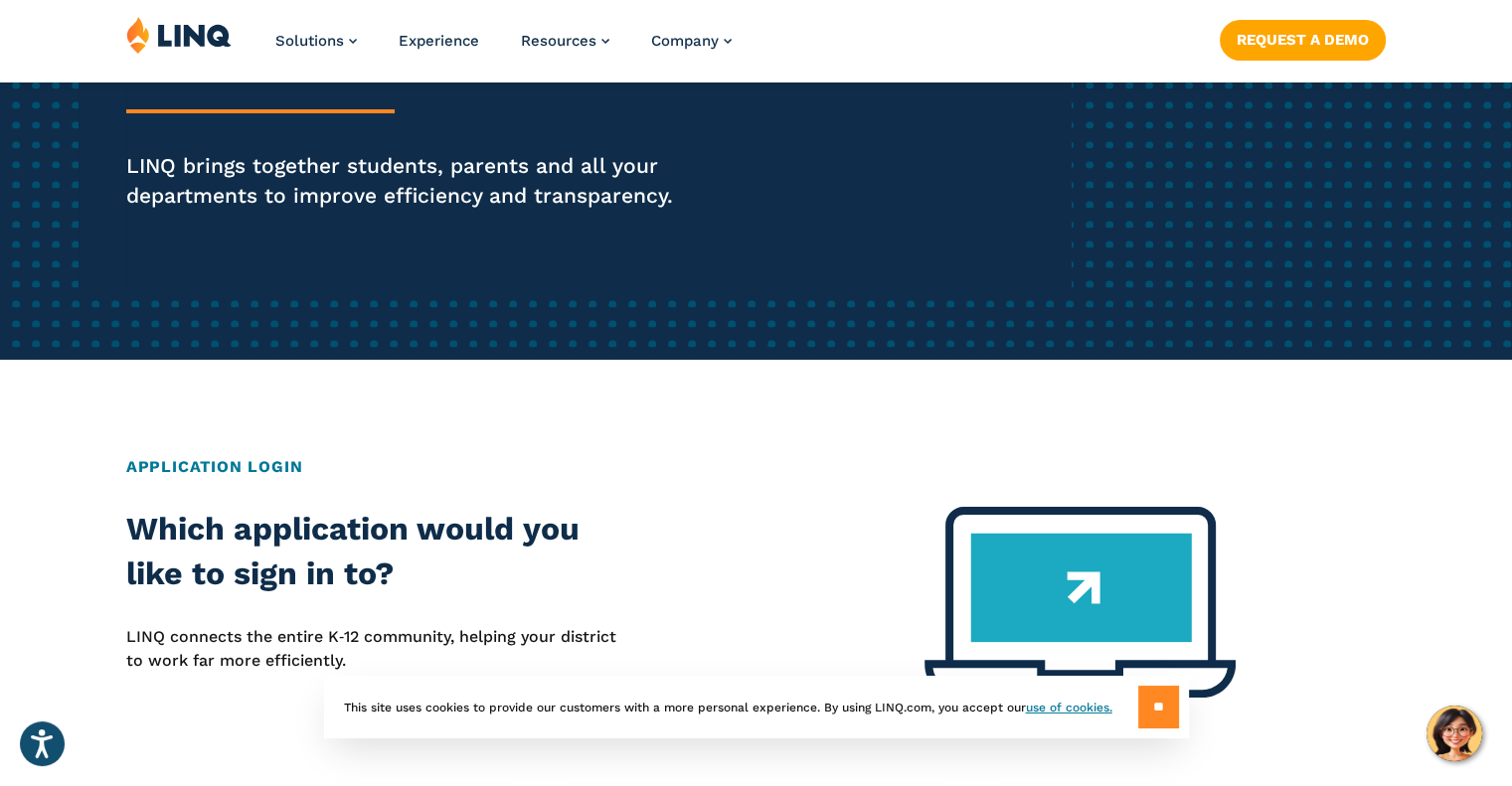 click on "**" at bounding box center [1158, 707] 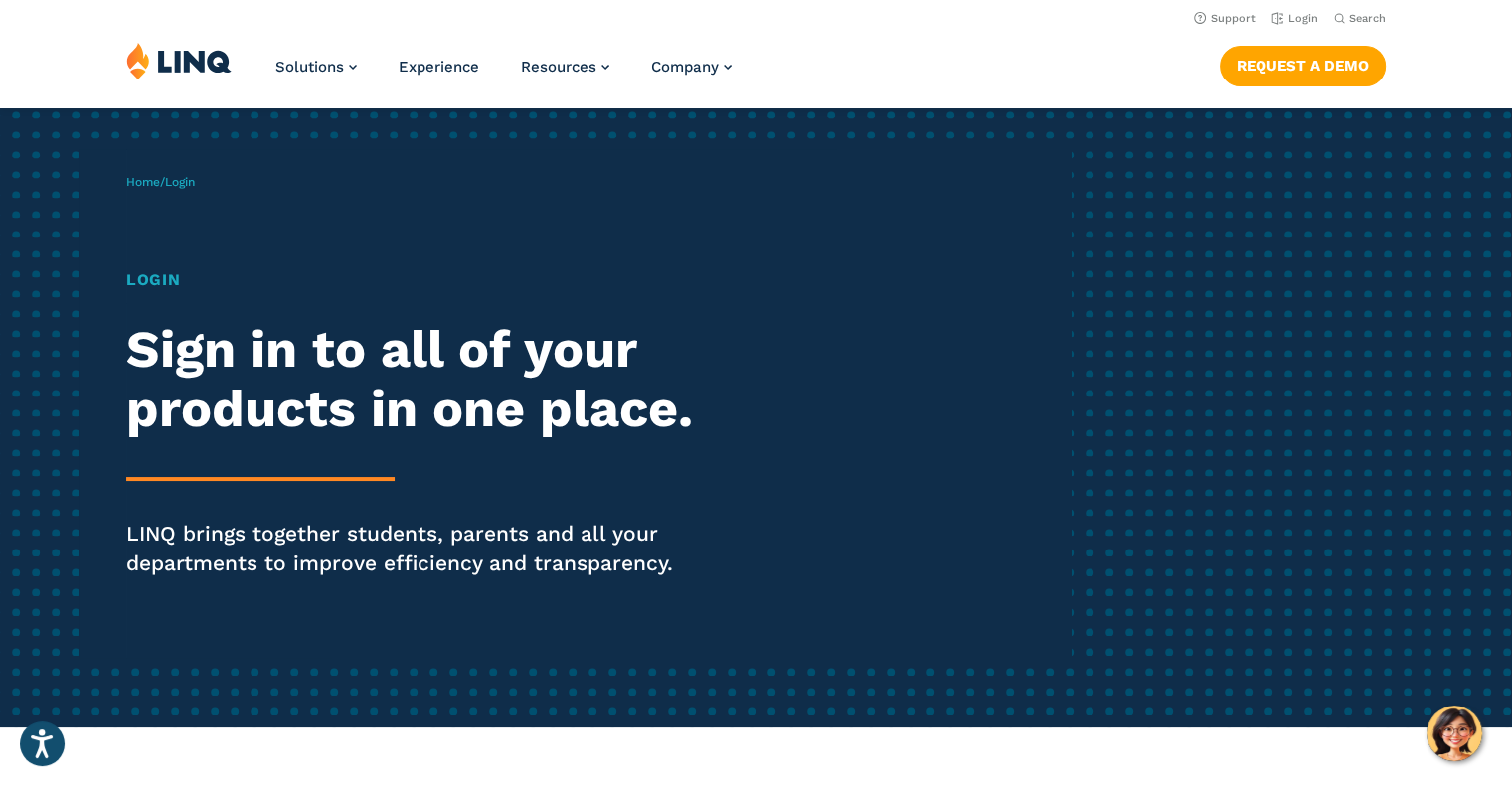 scroll, scrollTop: 0, scrollLeft: 0, axis: both 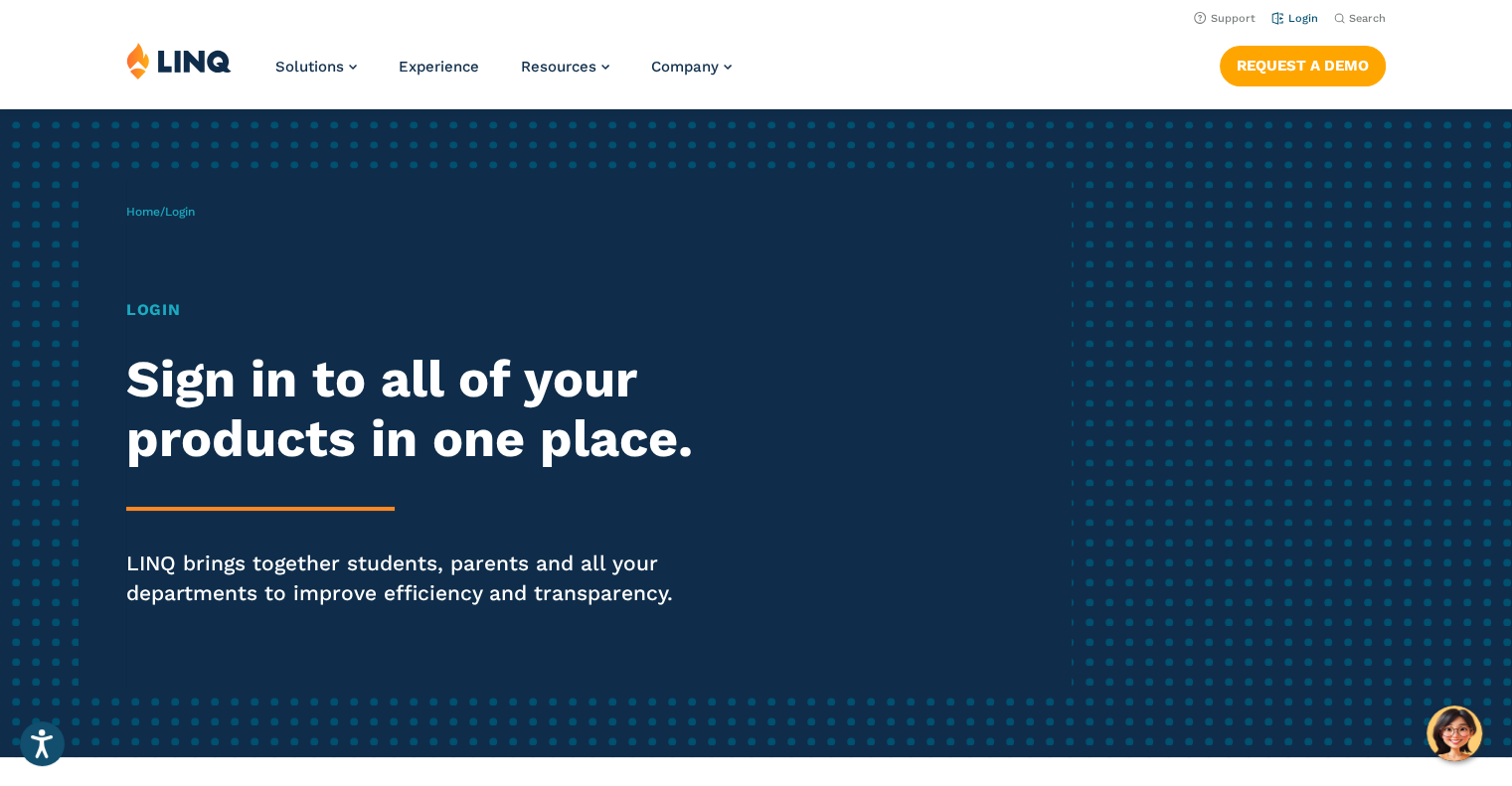 click on "Login" at bounding box center (1294, 18) 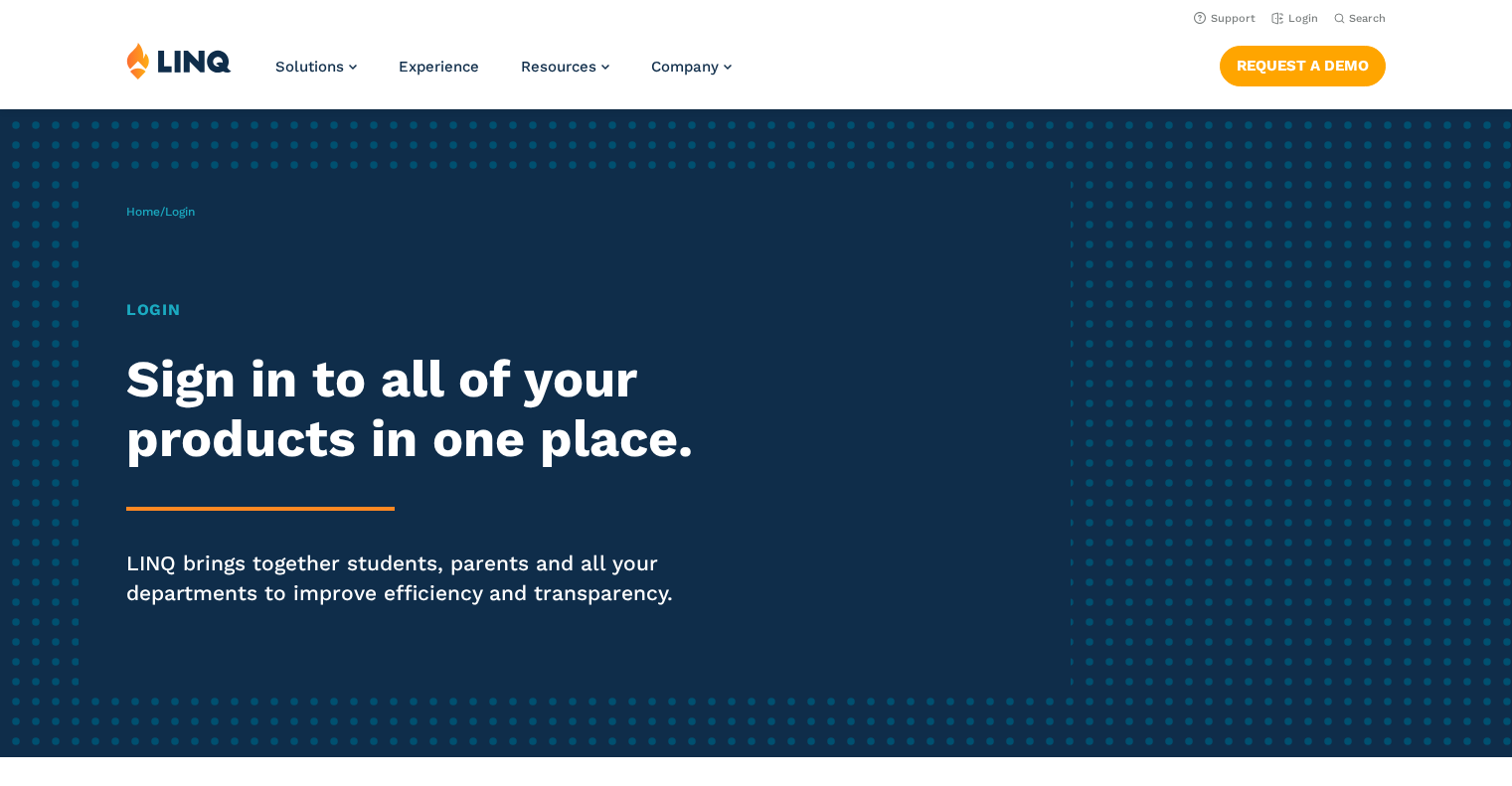 scroll, scrollTop: 0, scrollLeft: 0, axis: both 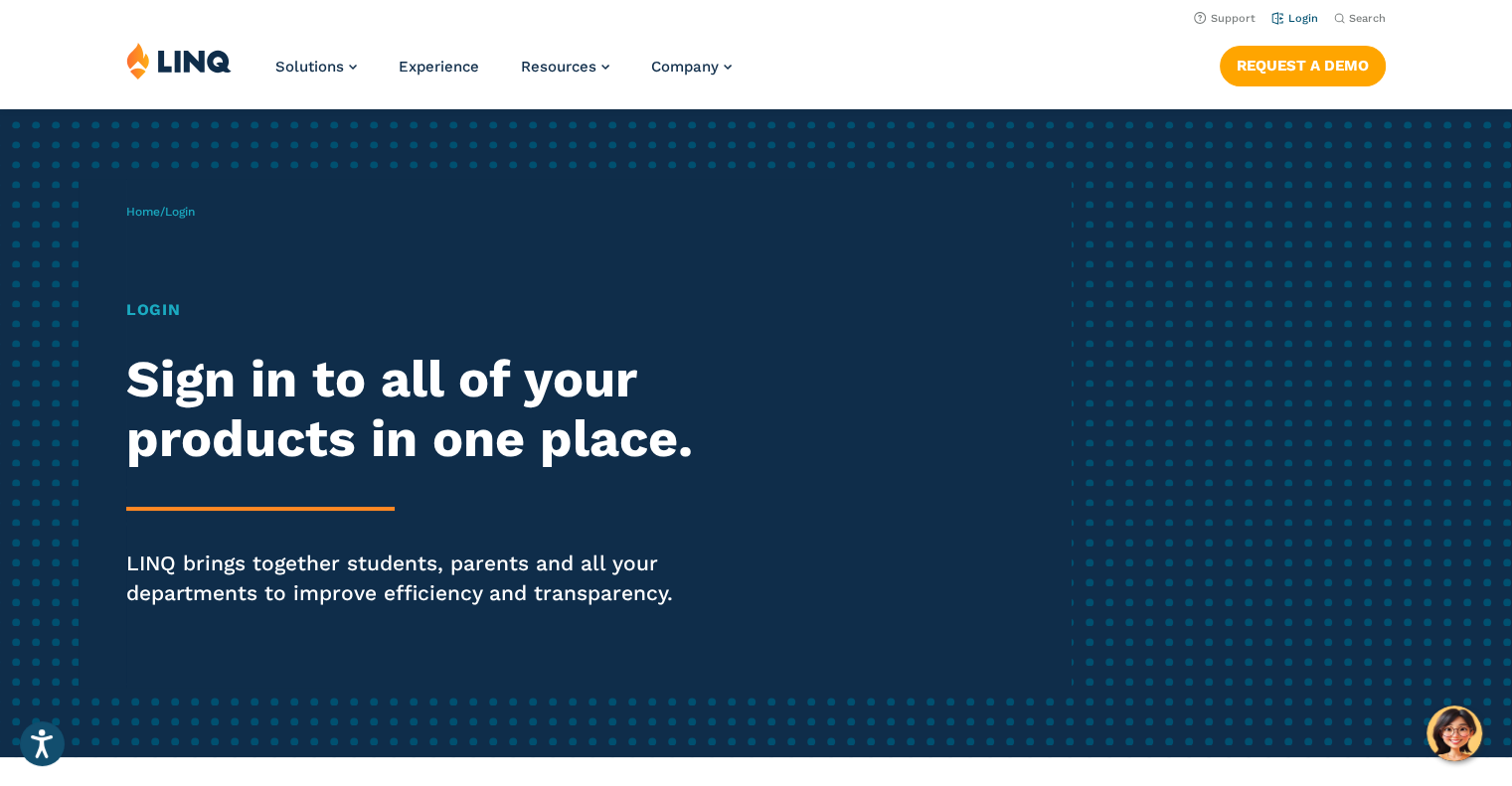 click on "Login" at bounding box center (1294, 18) 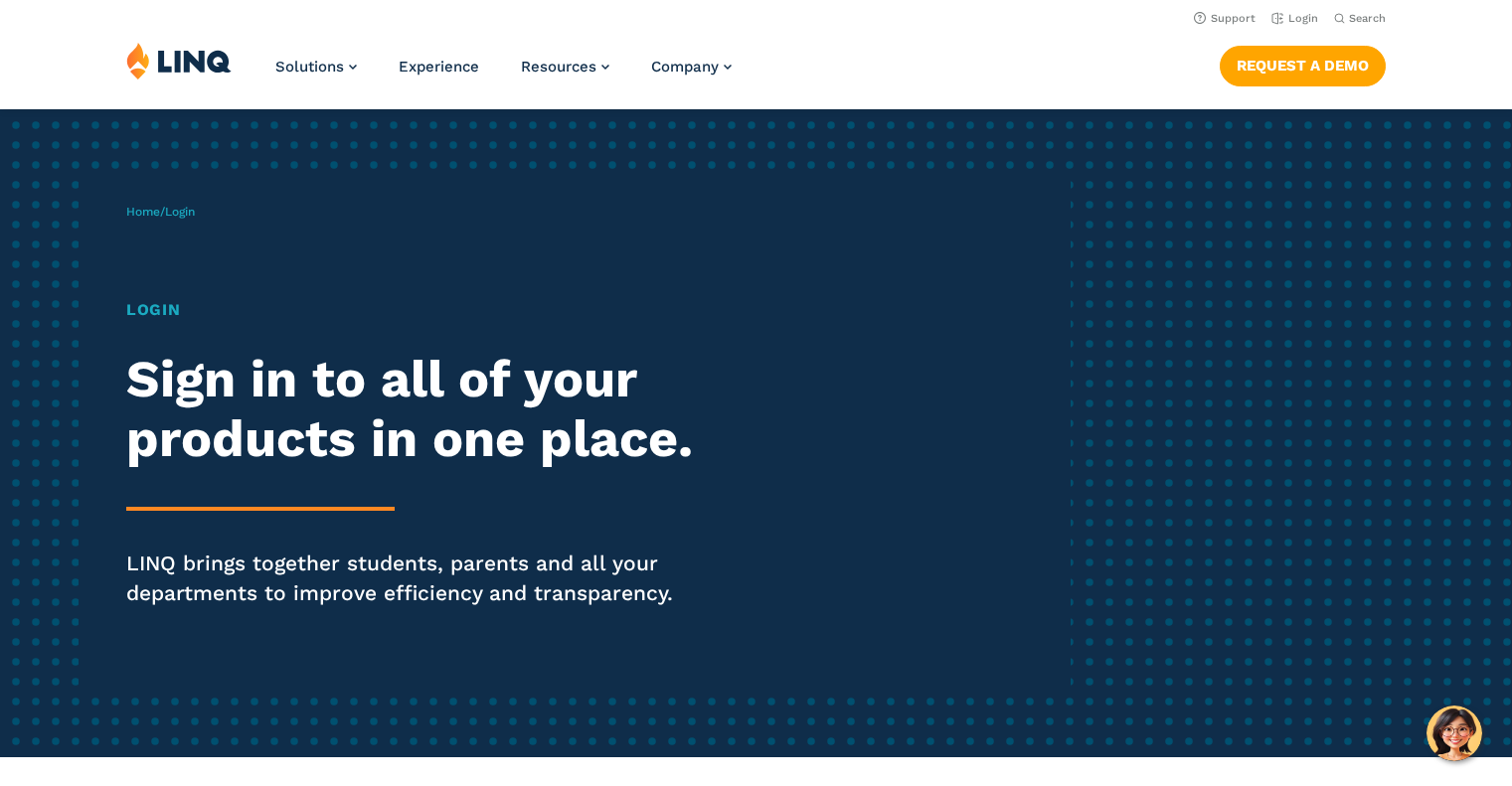 scroll, scrollTop: 0, scrollLeft: 0, axis: both 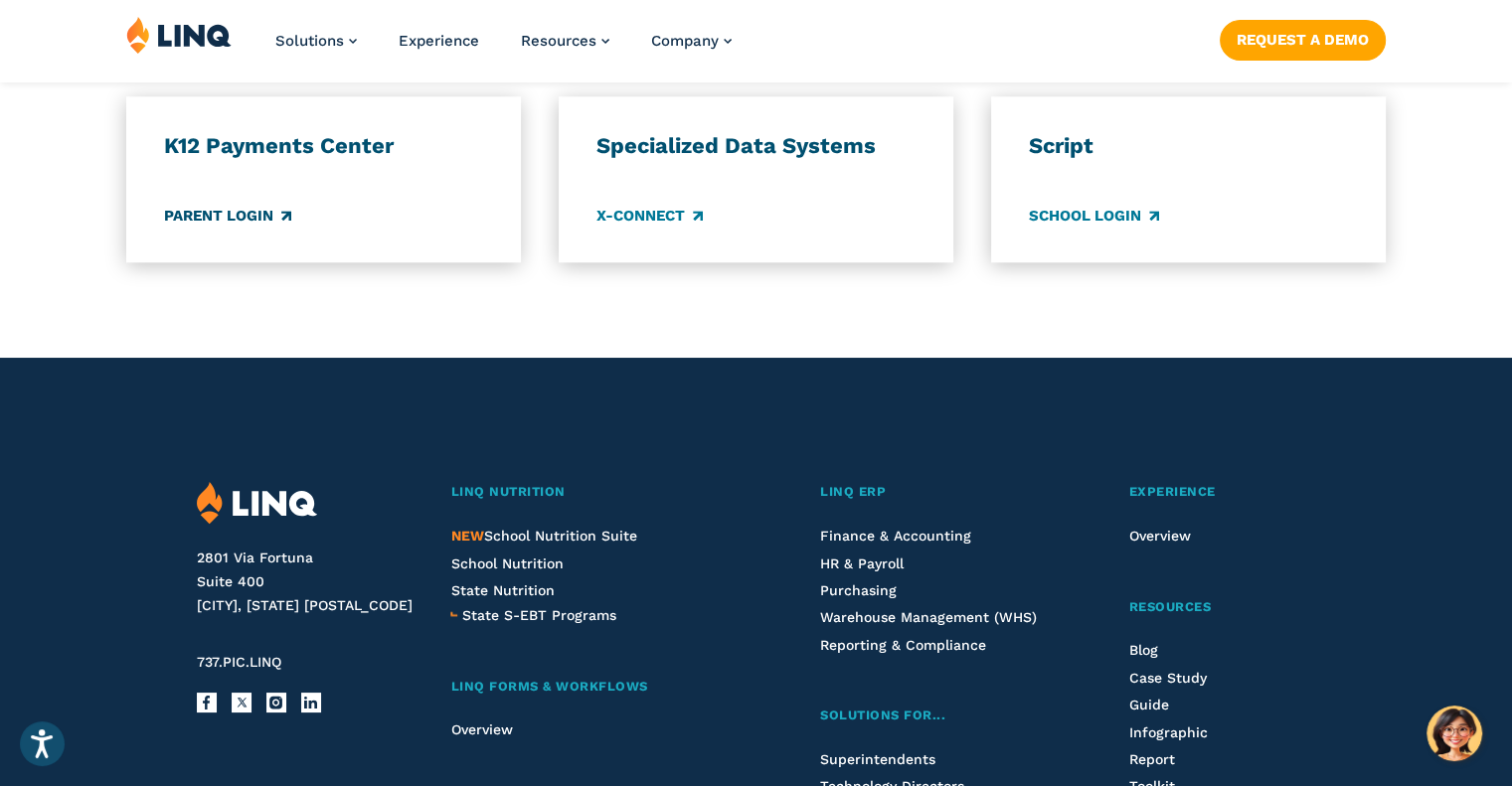 click on "Parent Login" at bounding box center (228, 216) 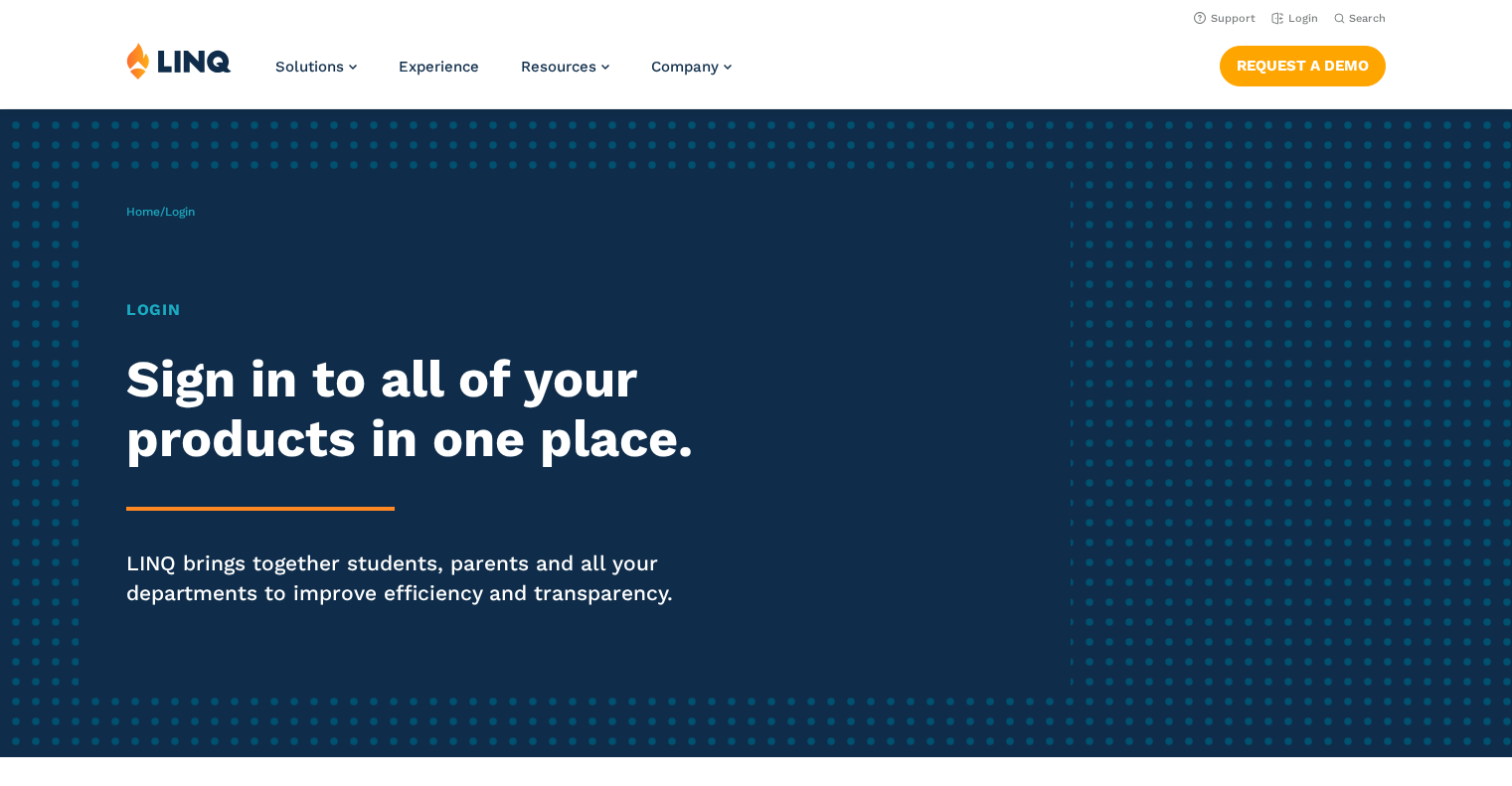 scroll, scrollTop: 1789, scrollLeft: 0, axis: vertical 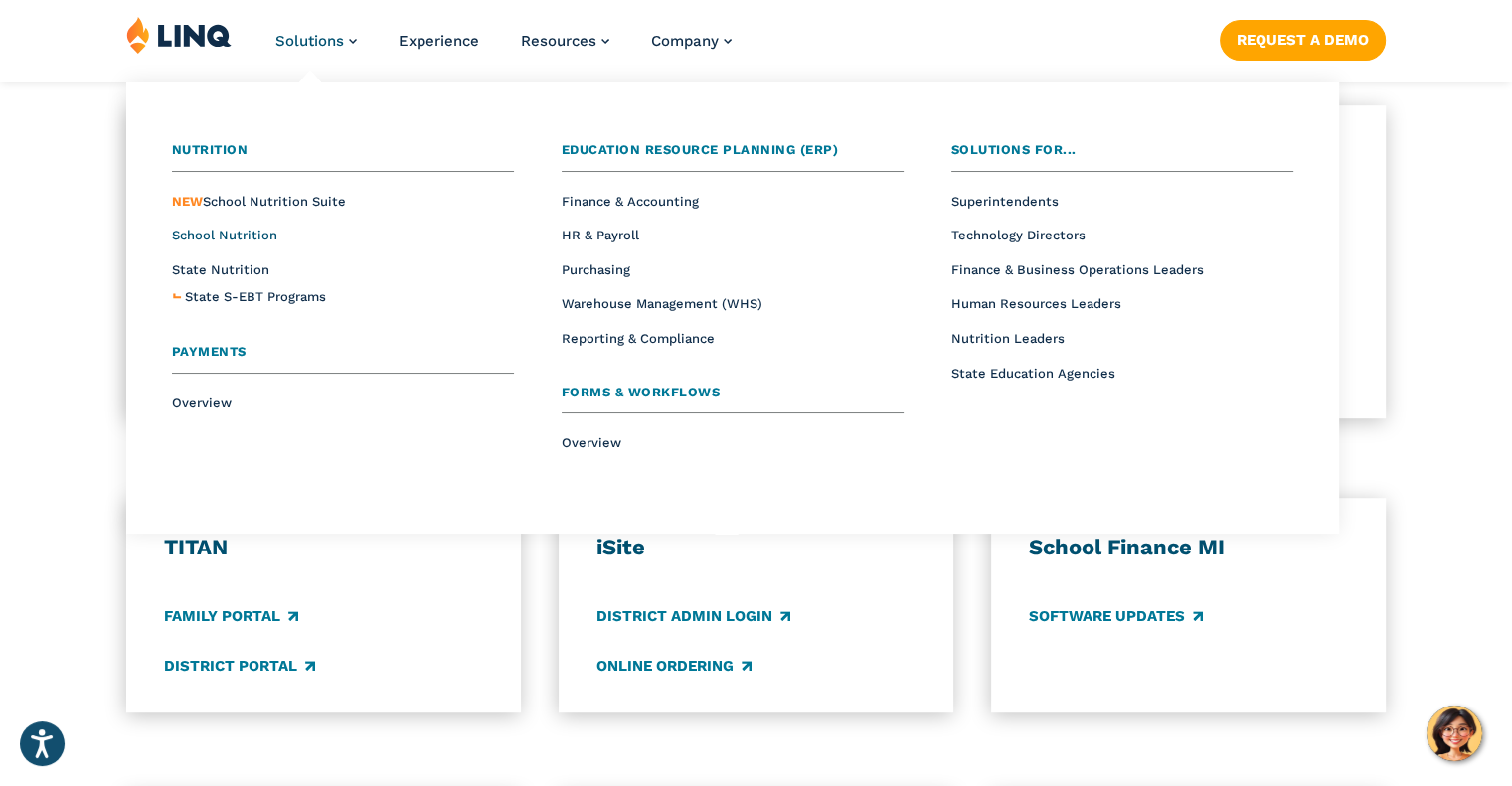 click on "School Nutrition" at bounding box center (225, 235) 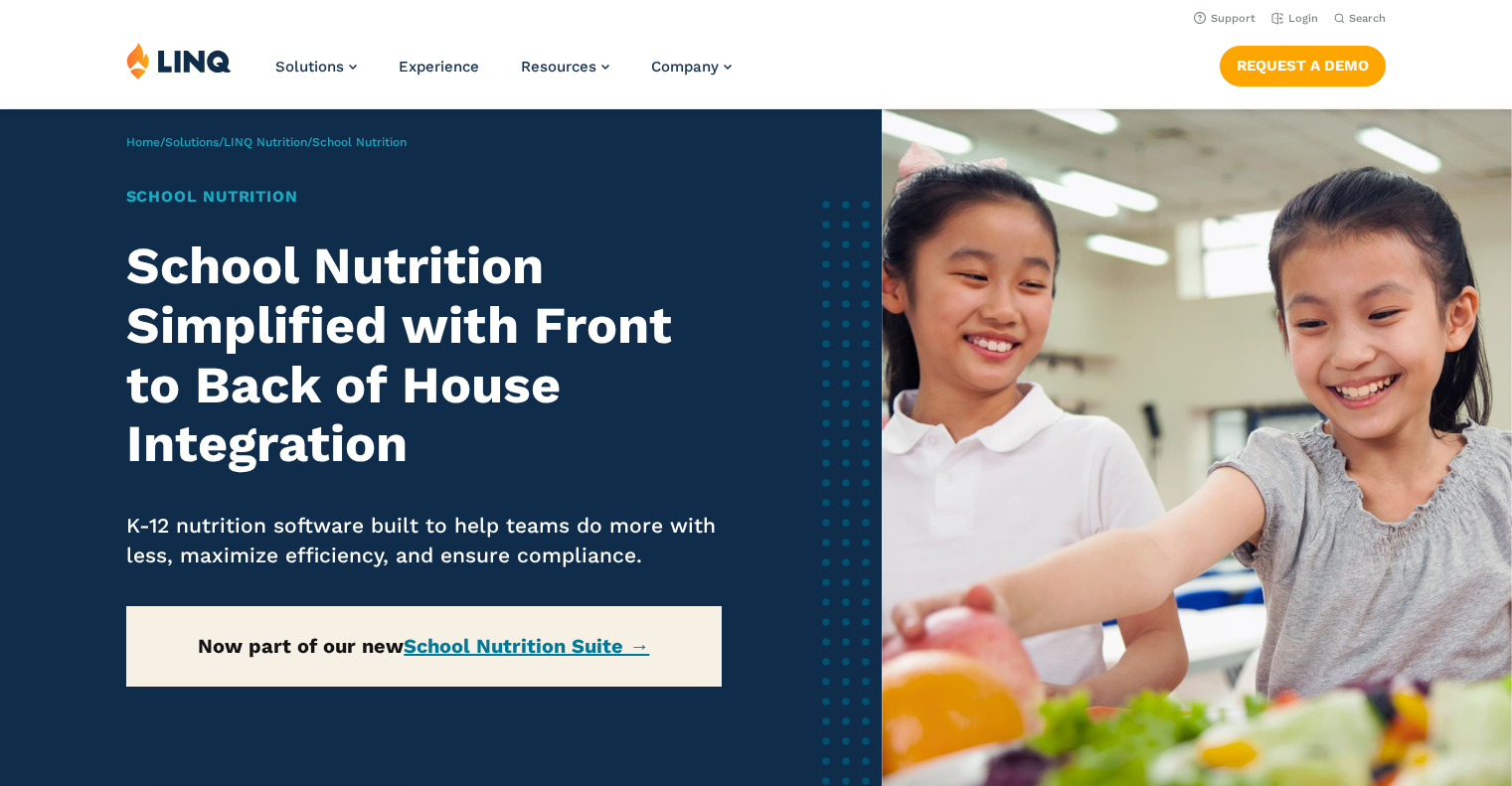 scroll, scrollTop: 0, scrollLeft: 0, axis: both 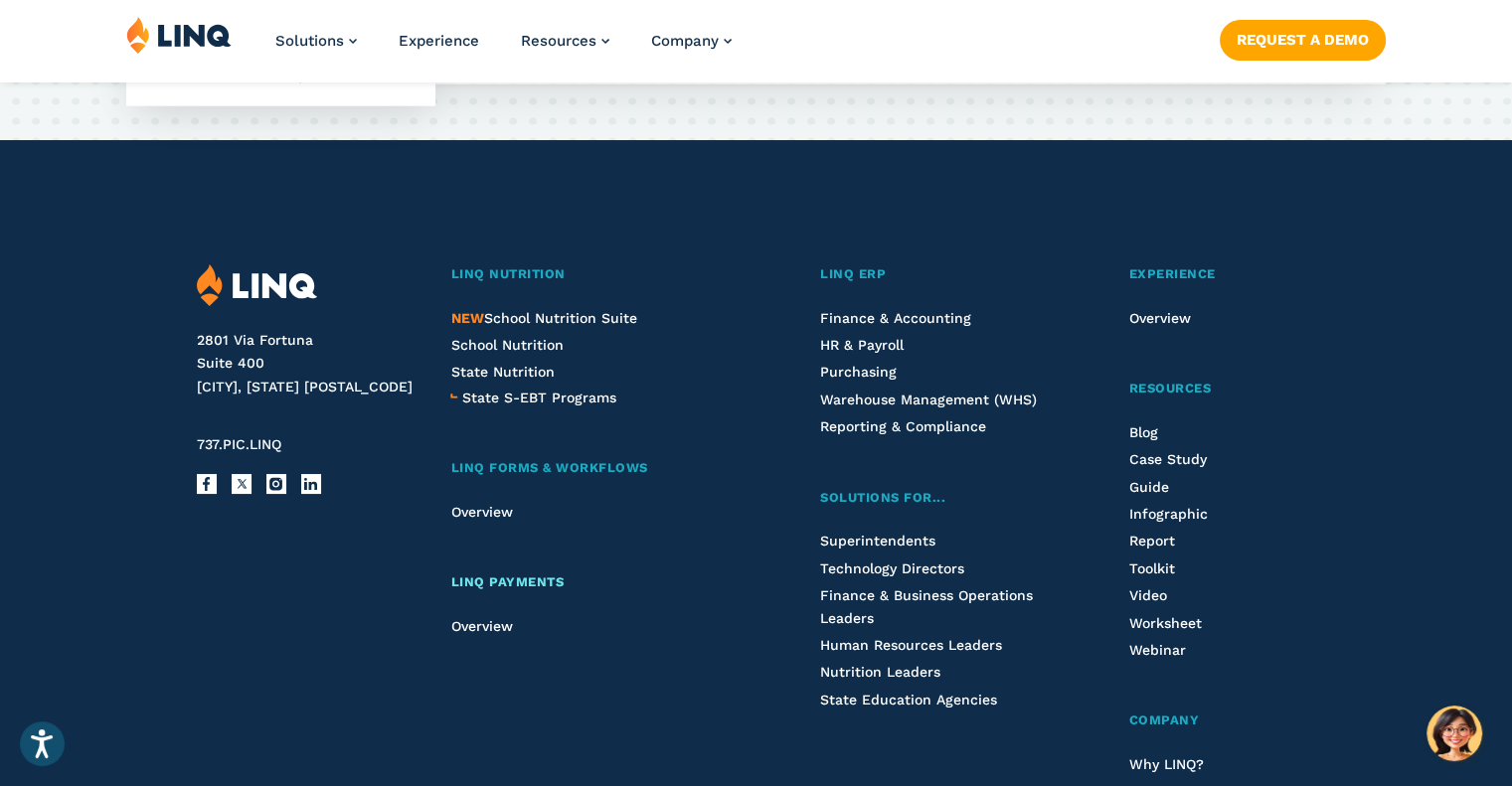 click on "LINQ Payments" at bounding box center (507, 581) 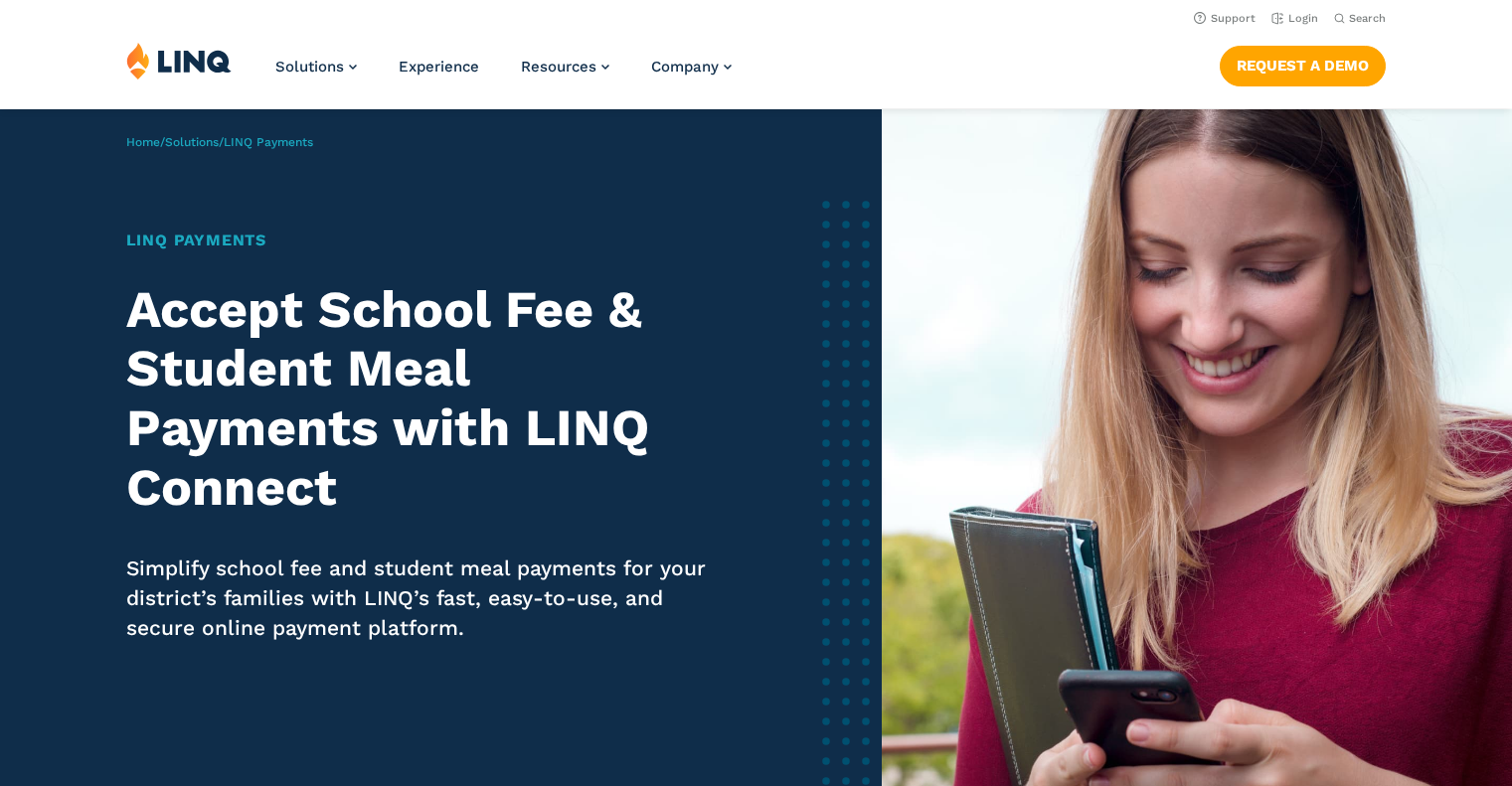 scroll, scrollTop: 0, scrollLeft: 0, axis: both 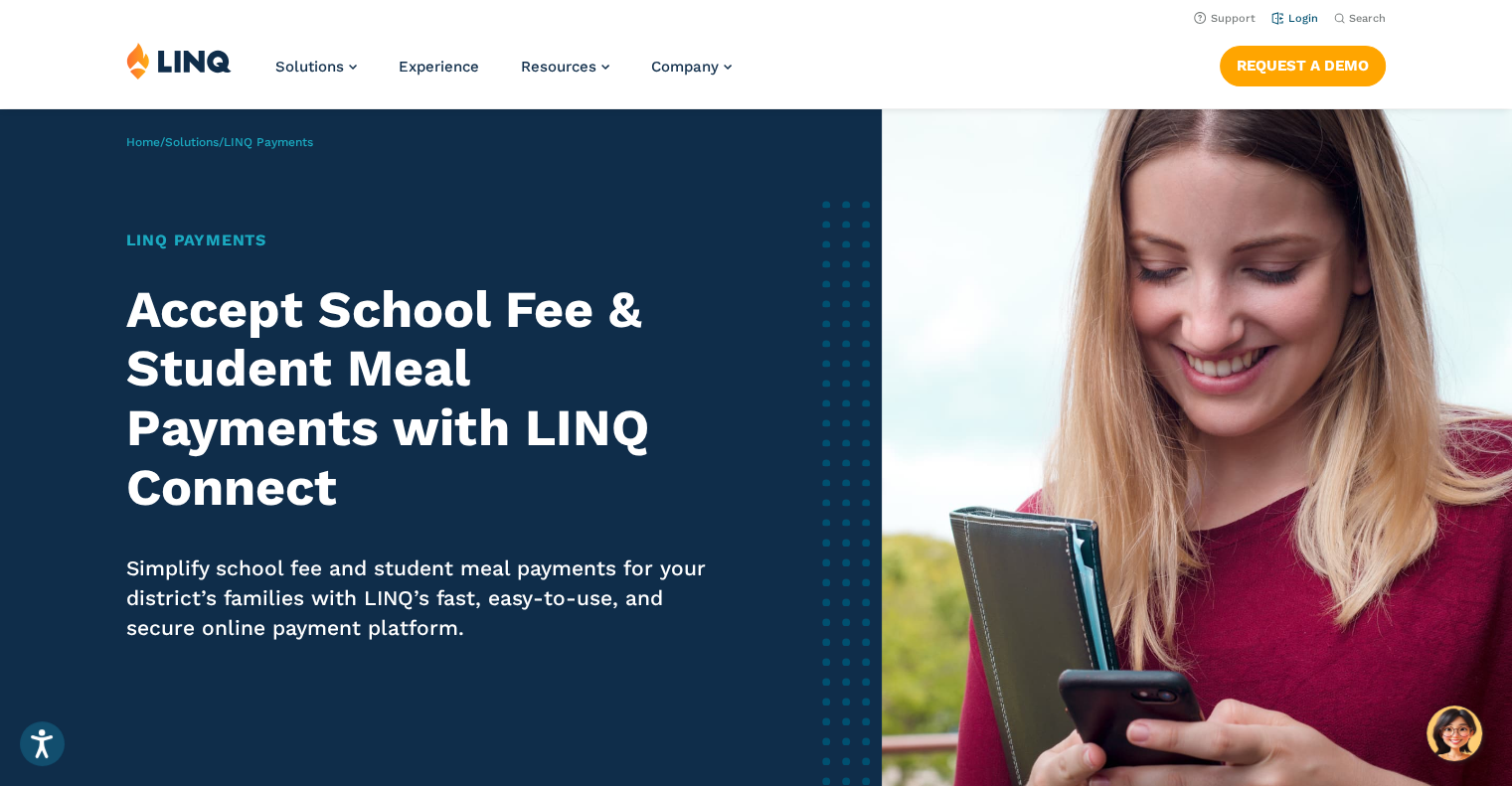 click on "Login" at bounding box center (1294, 18) 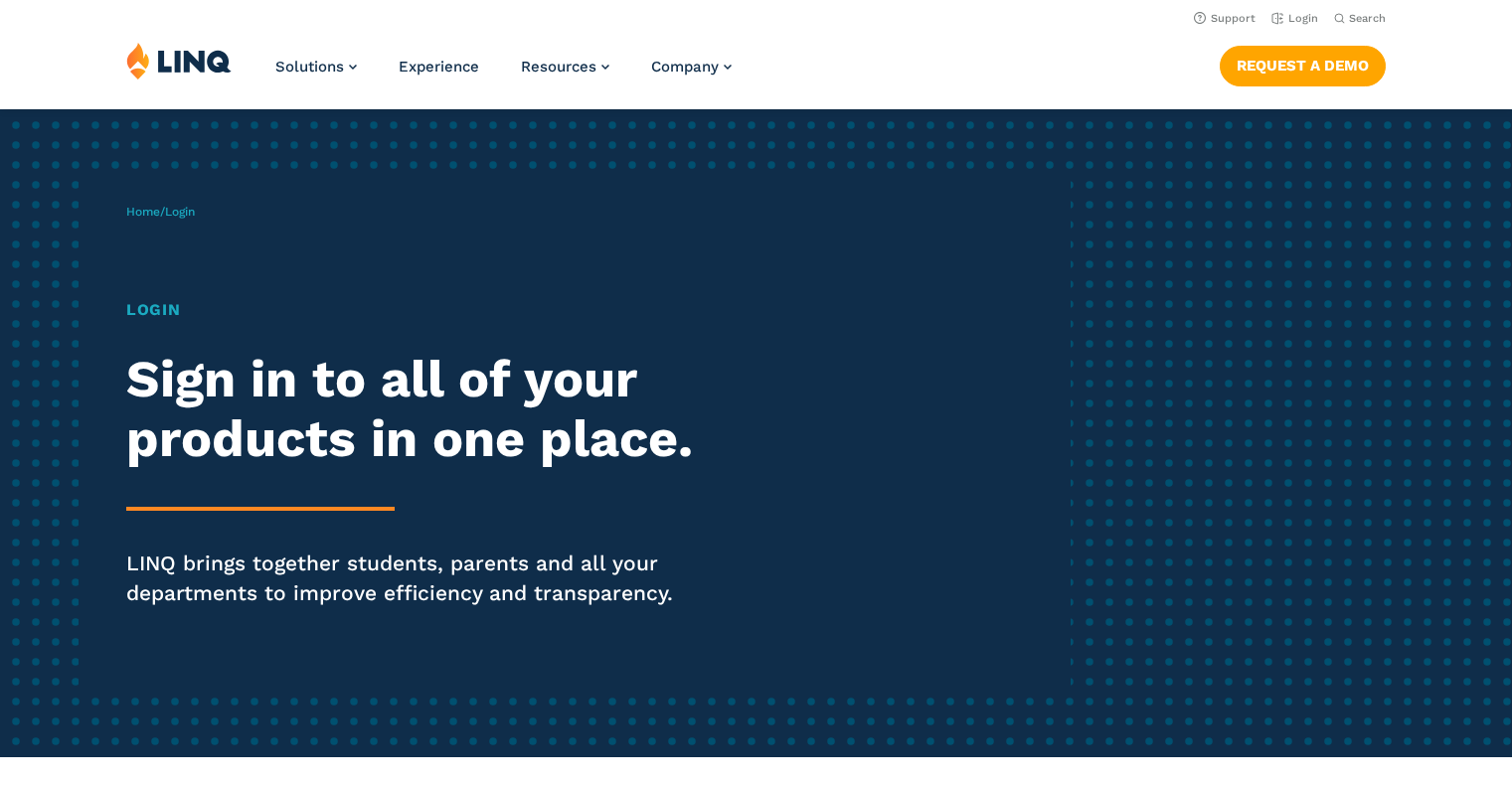 scroll, scrollTop: 0, scrollLeft: 0, axis: both 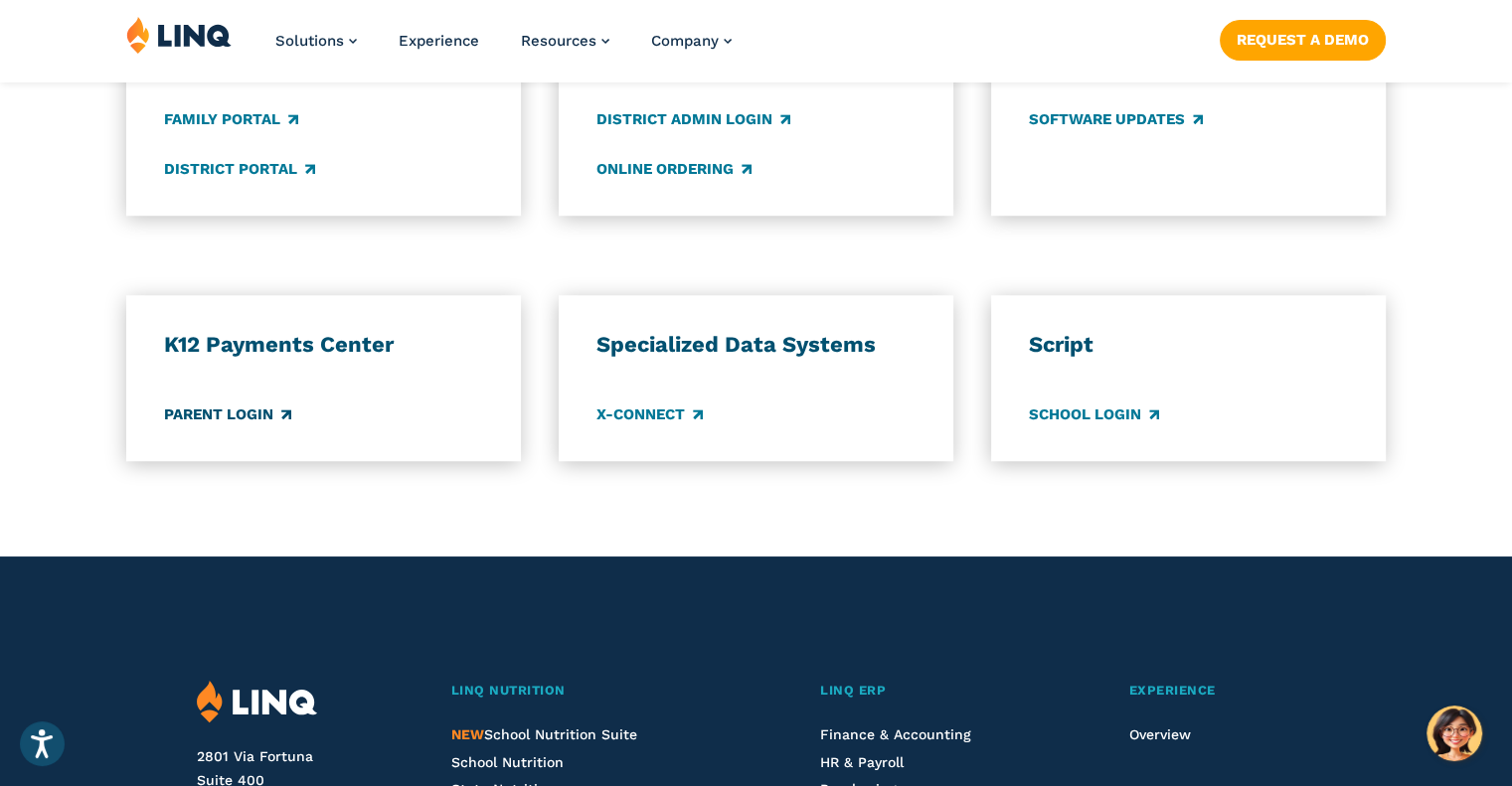 click on "Parent Login" at bounding box center [228, 414] 